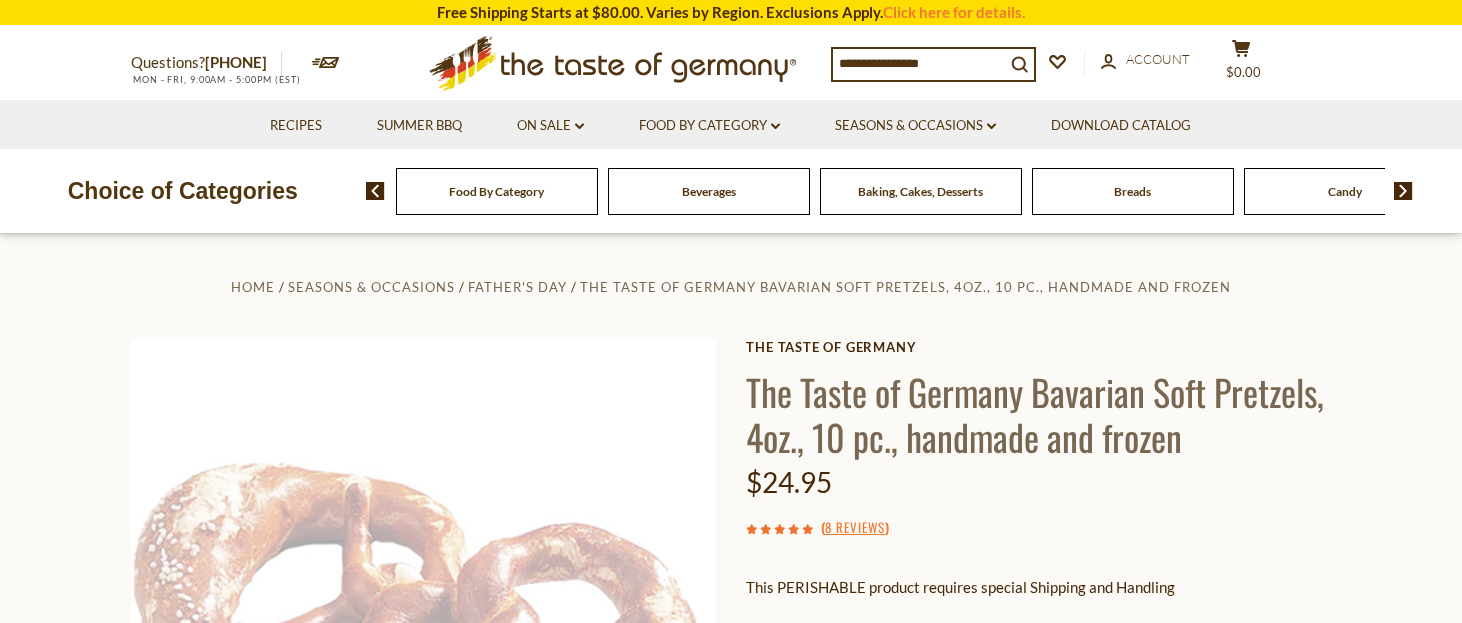 scroll, scrollTop: 0, scrollLeft: 0, axis: both 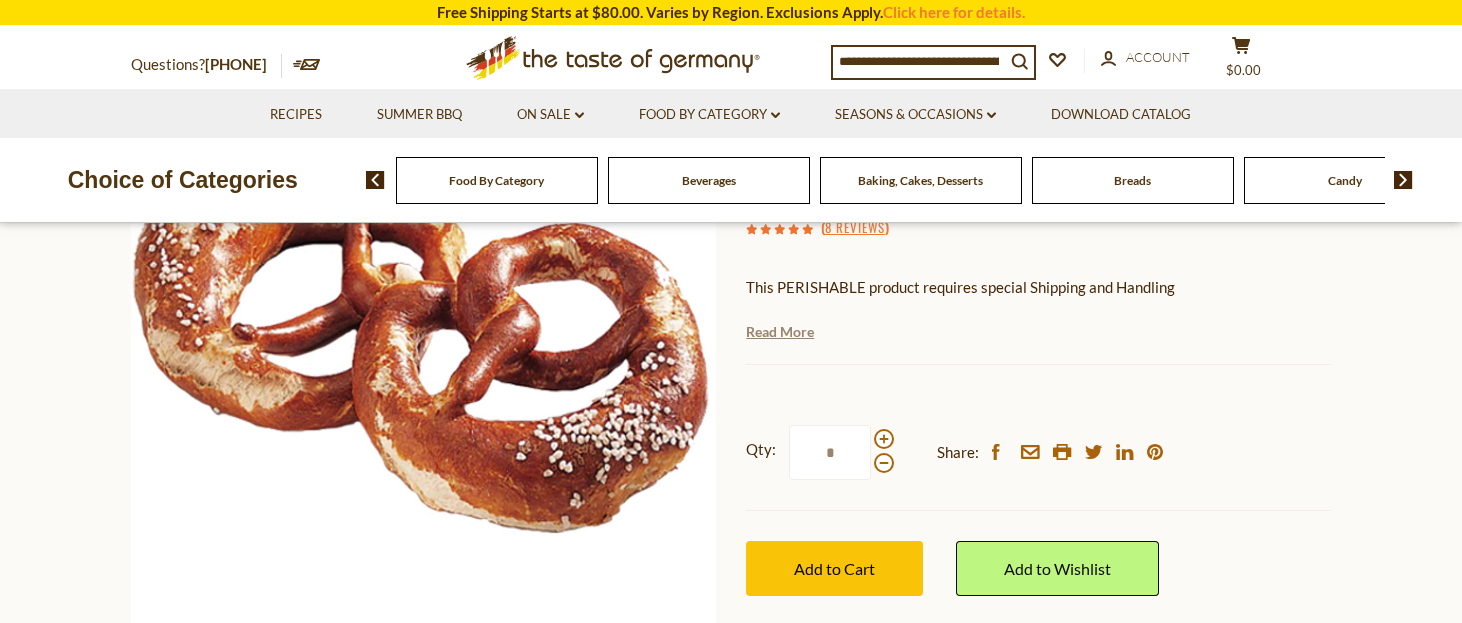 click on "Read More" at bounding box center (780, 332) 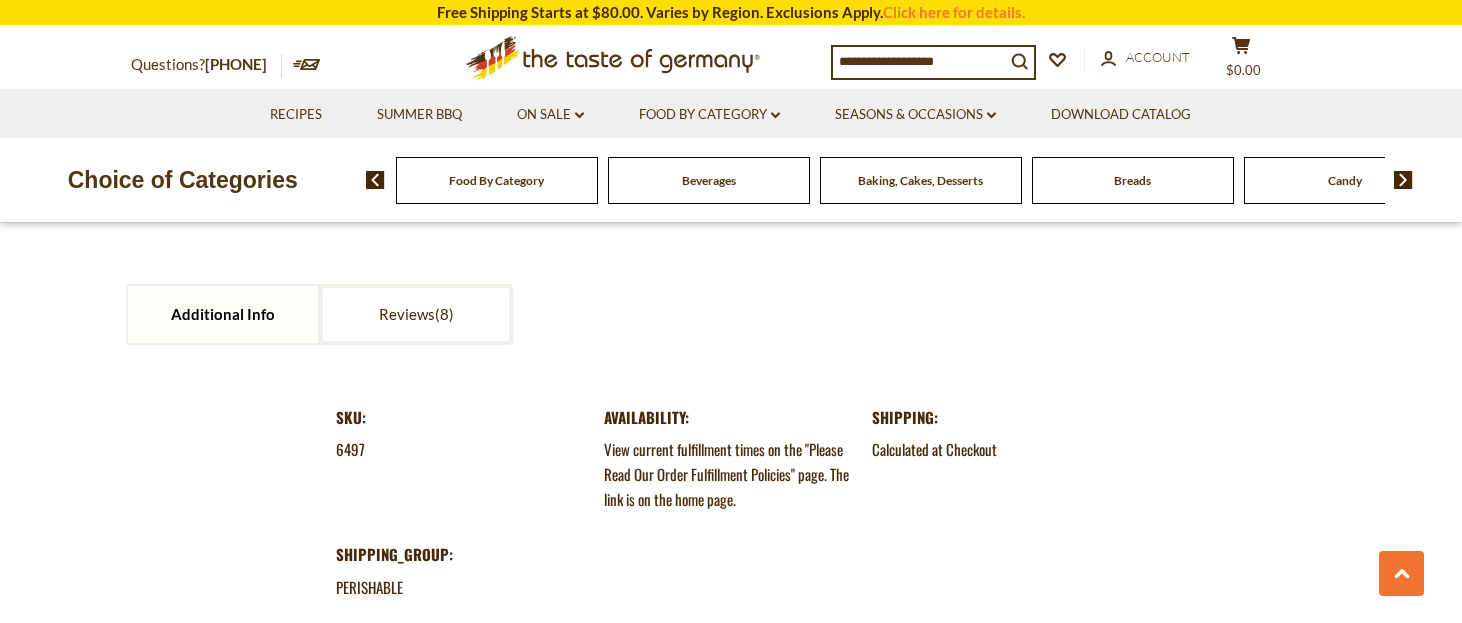 scroll, scrollTop: 3200, scrollLeft: 0, axis: vertical 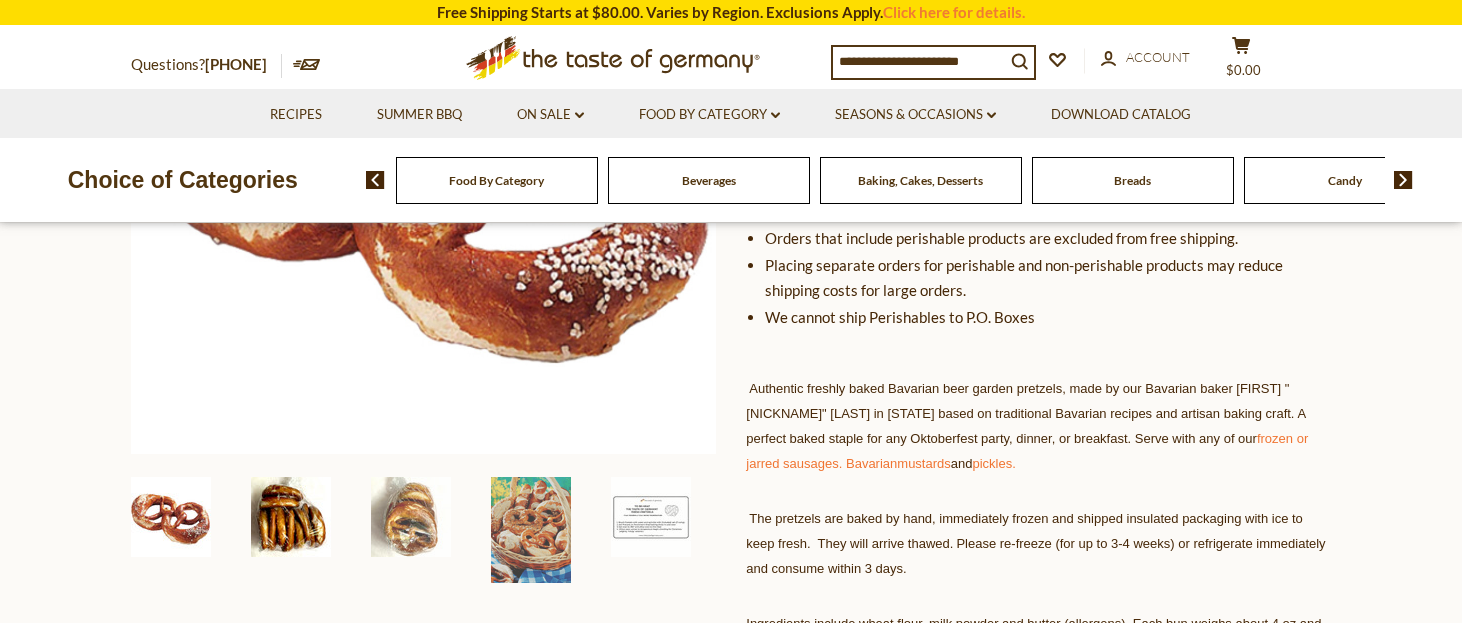 click at bounding box center [291, 517] 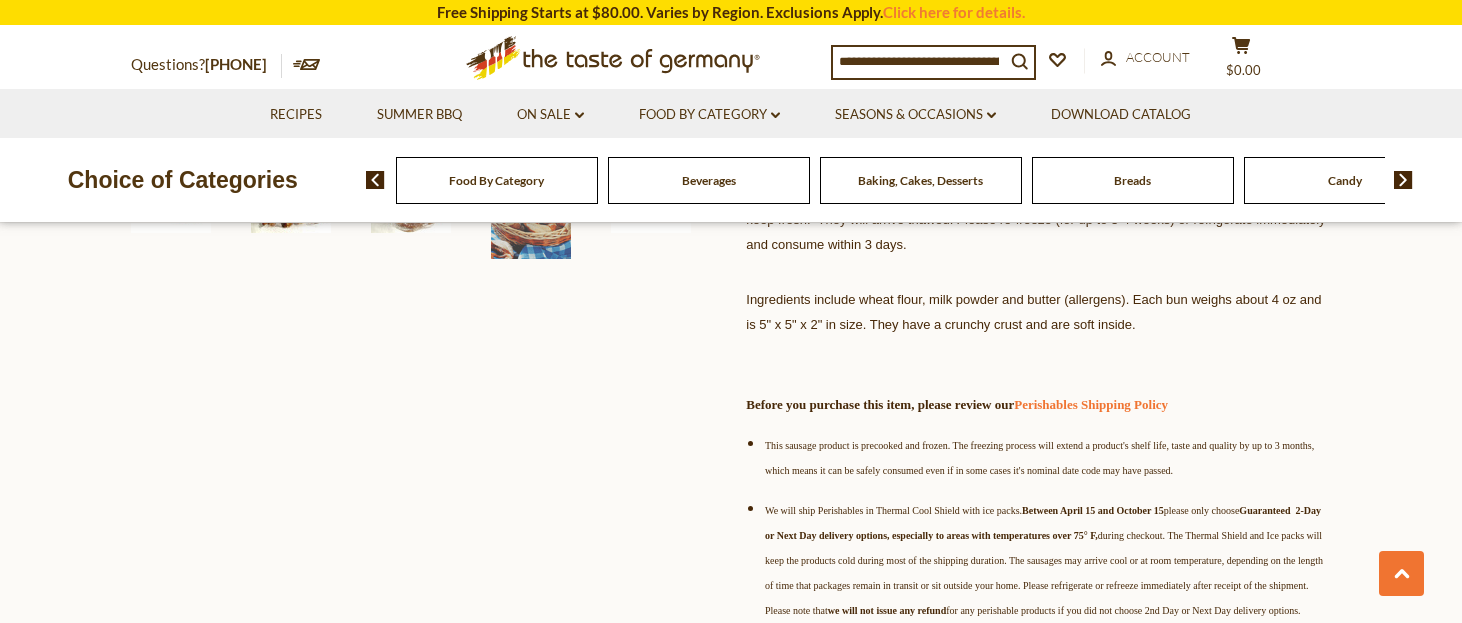 scroll, scrollTop: 500, scrollLeft: 0, axis: vertical 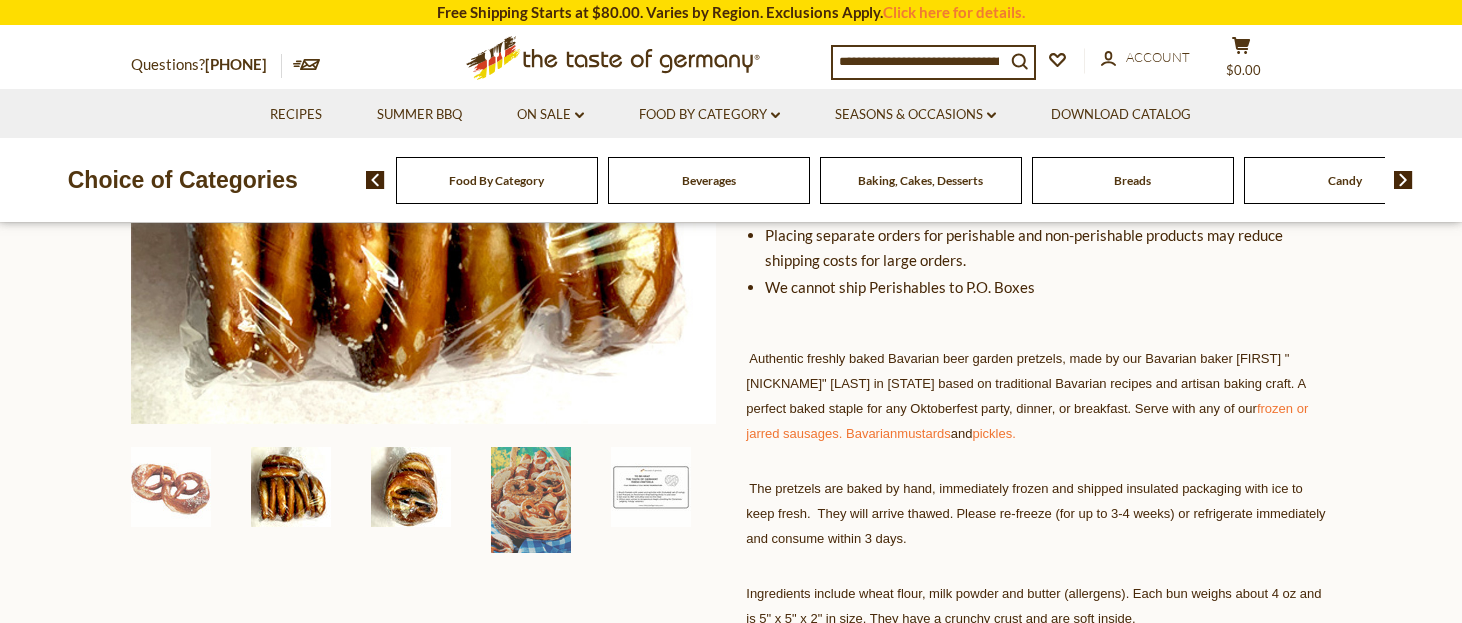 click at bounding box center [411, 487] 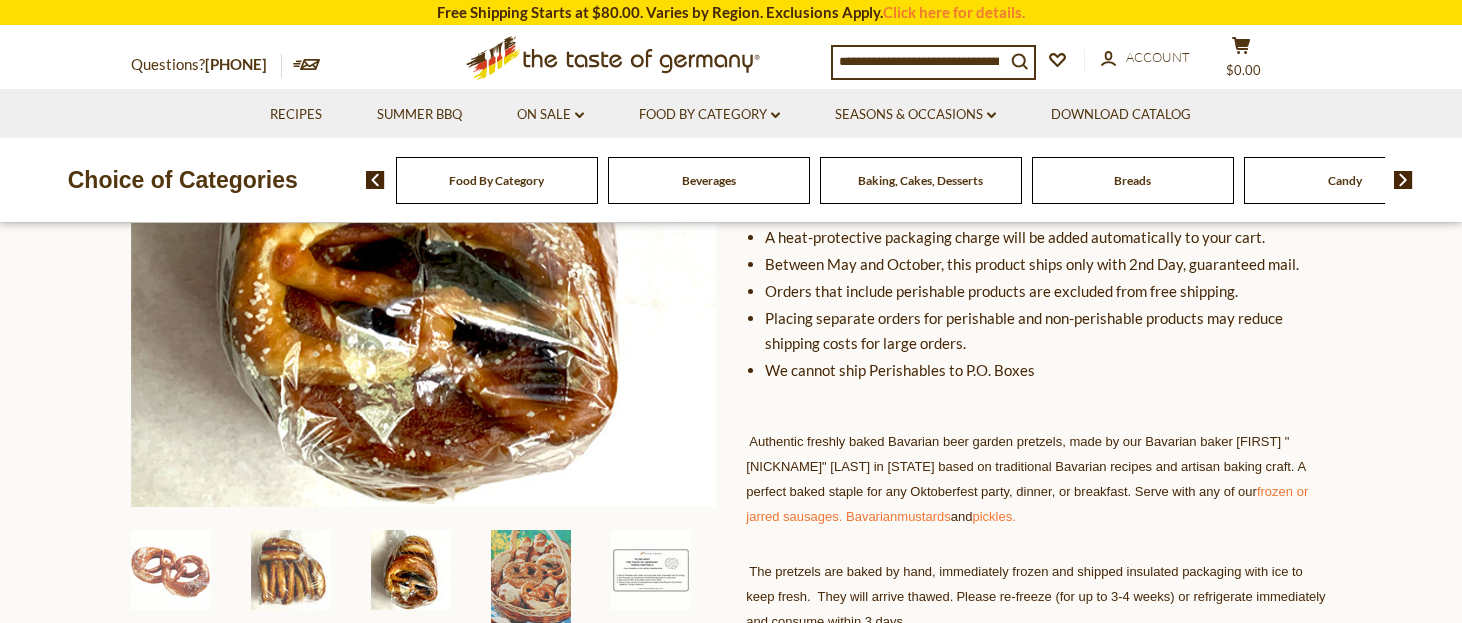 scroll, scrollTop: 600, scrollLeft: 0, axis: vertical 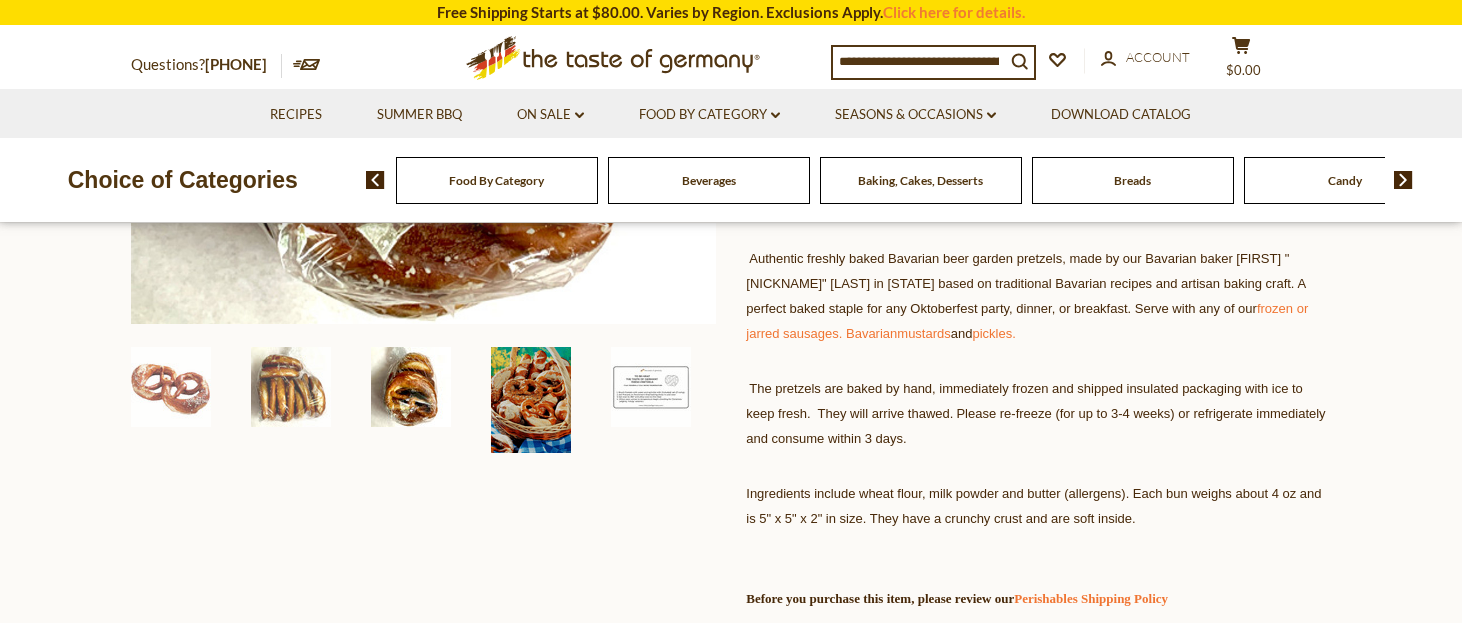 click at bounding box center [531, 400] 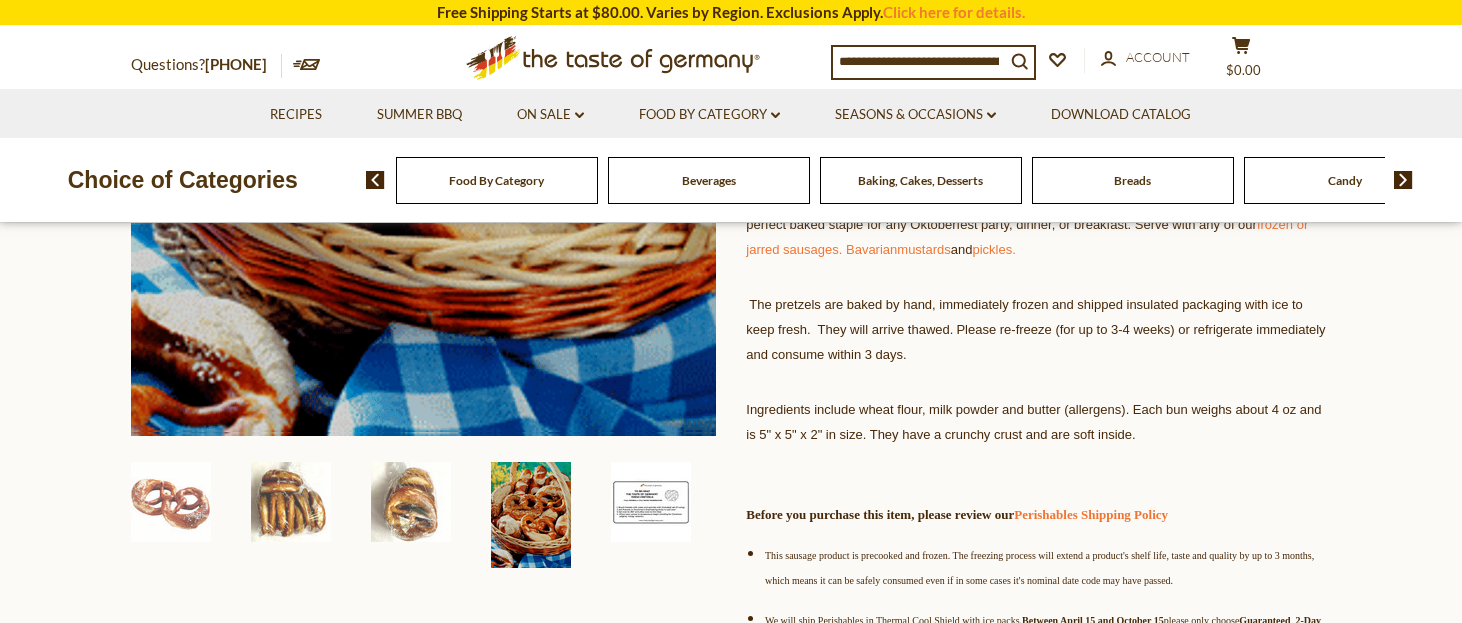 scroll, scrollTop: 700, scrollLeft: 0, axis: vertical 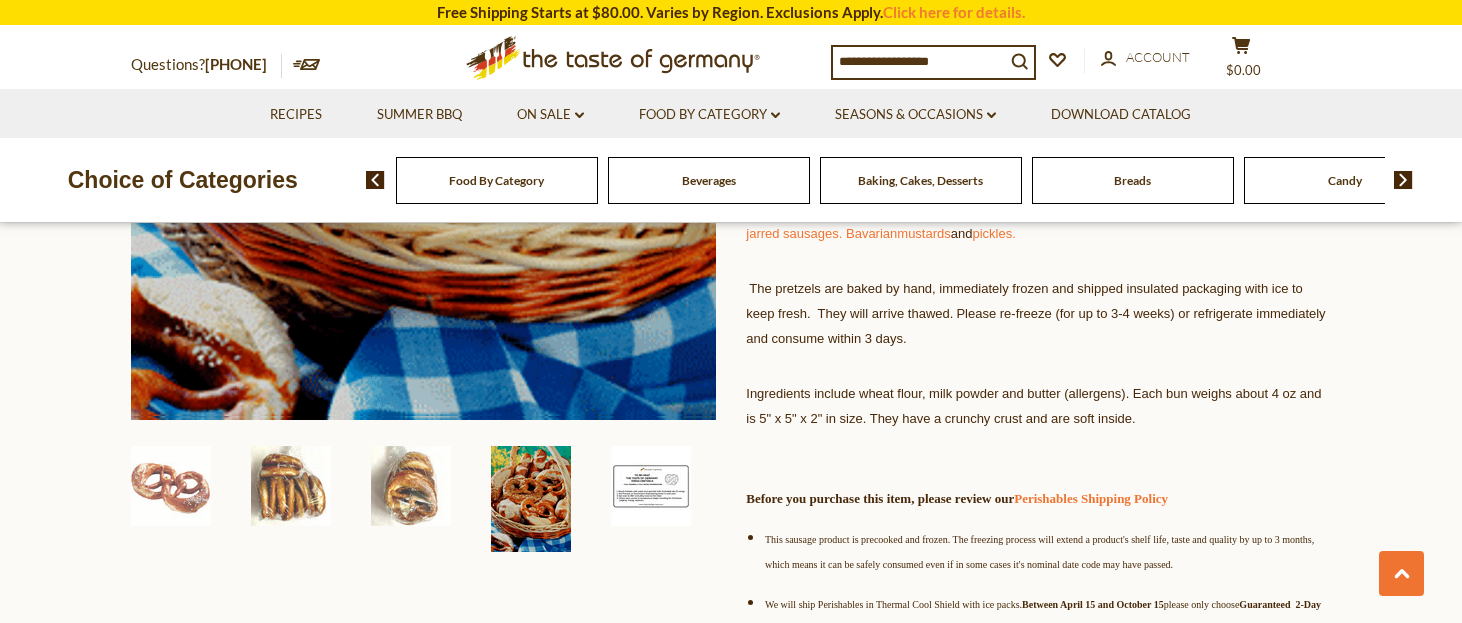 click at bounding box center [651, 486] 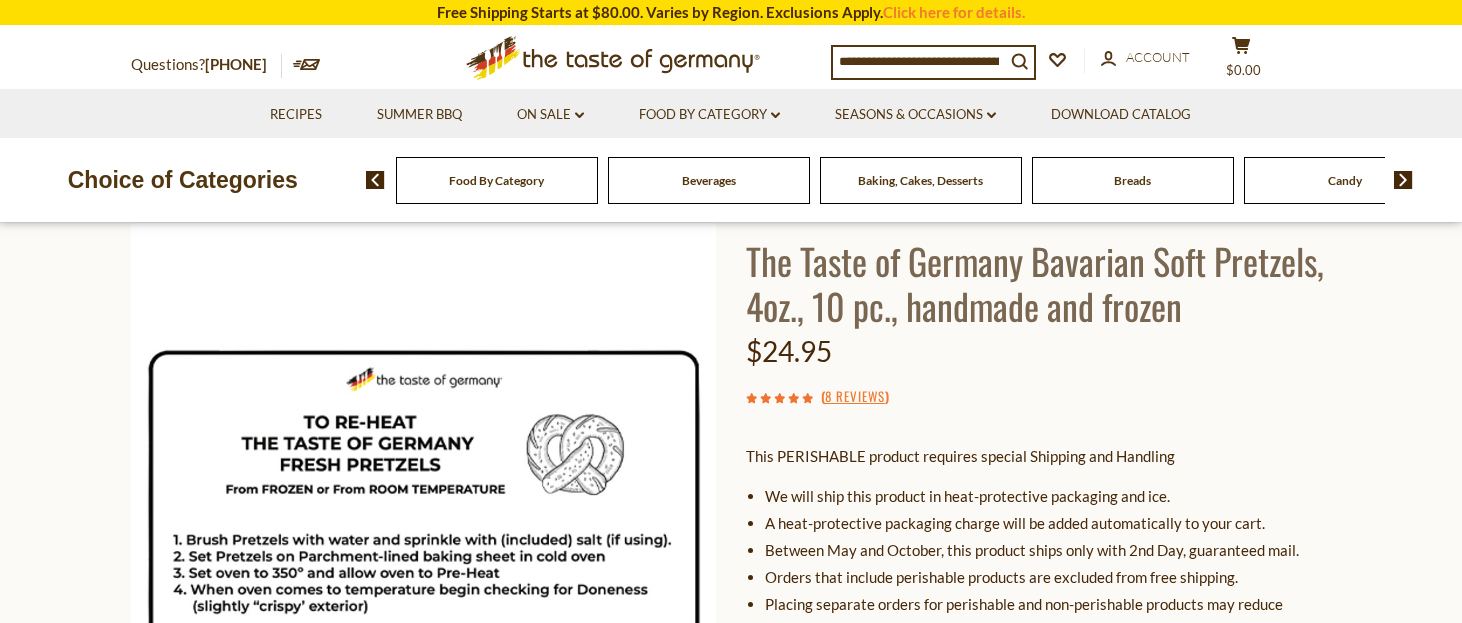 scroll, scrollTop: 100, scrollLeft: 0, axis: vertical 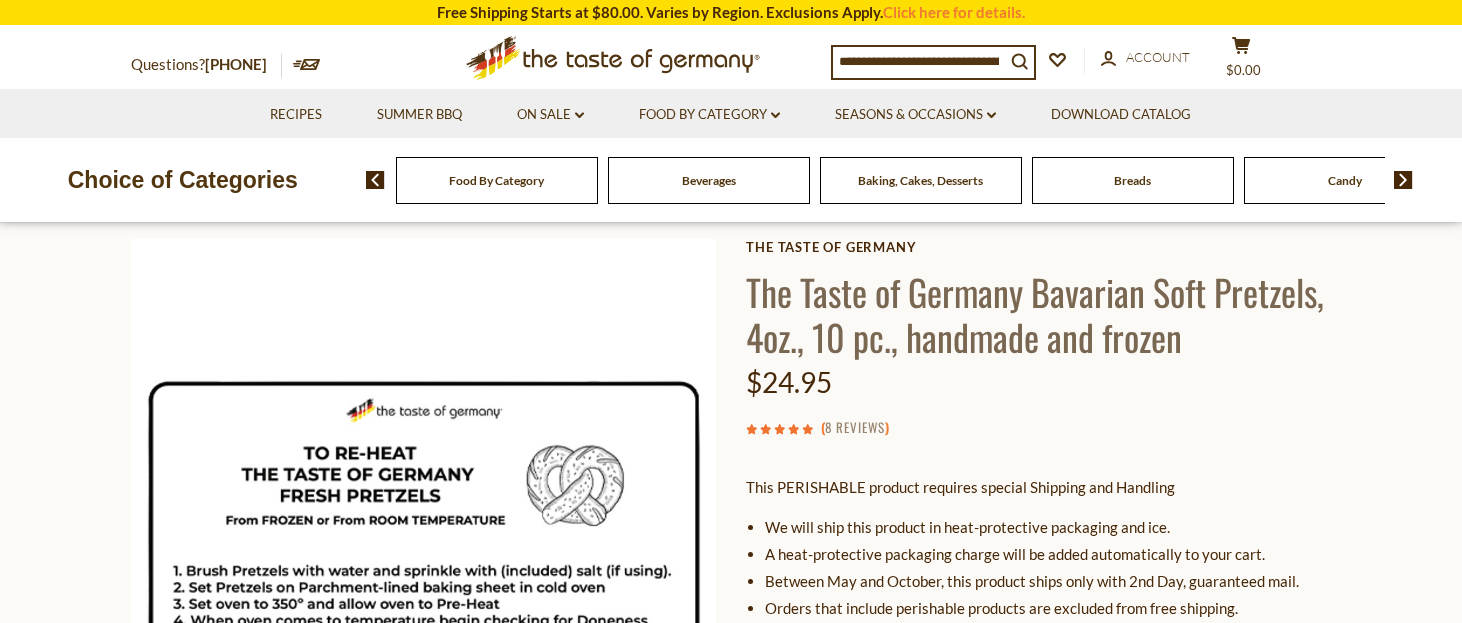 click on "8 Reviews" at bounding box center [855, 428] 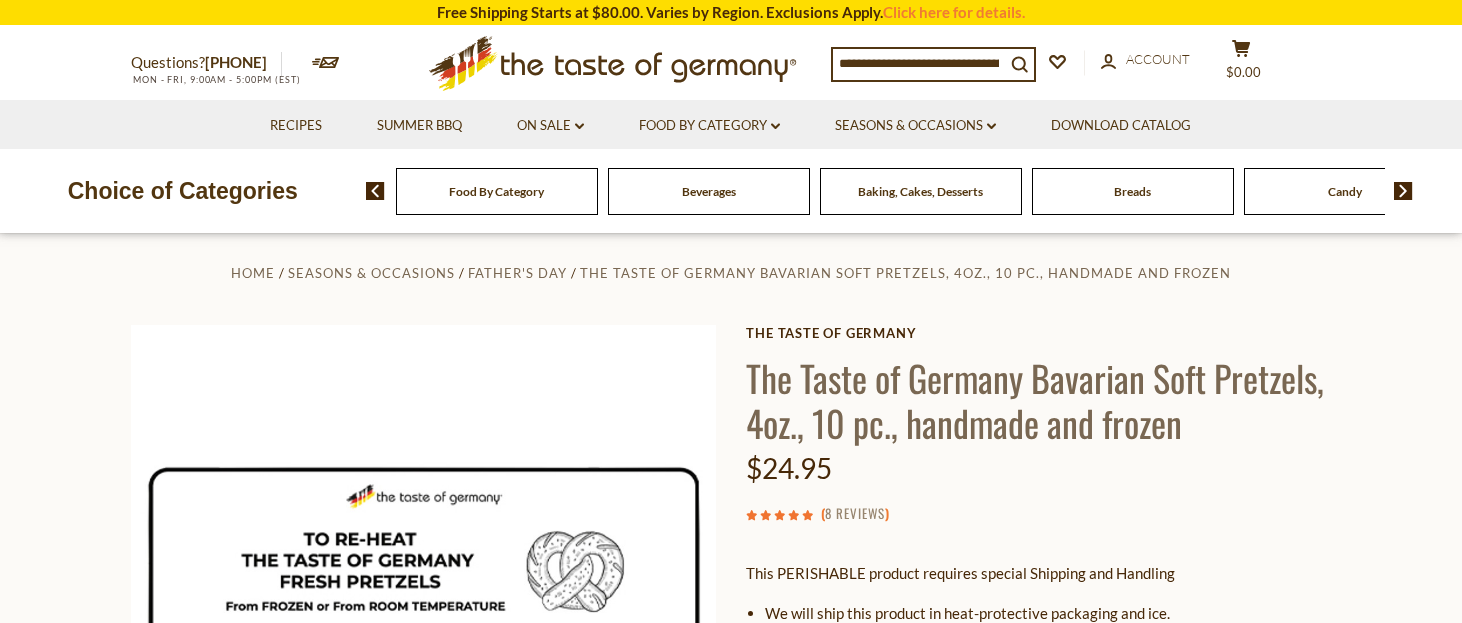 scroll, scrollTop: 0, scrollLeft: 0, axis: both 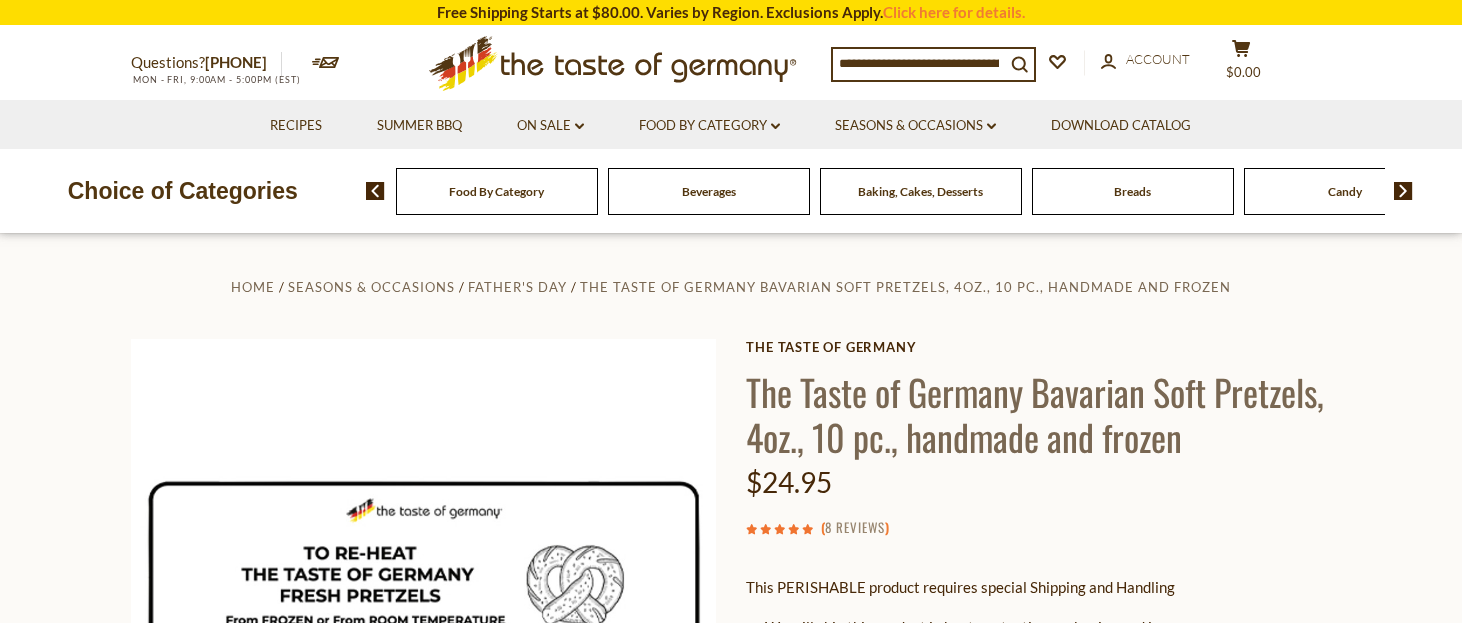 click on "8 Reviews" at bounding box center [855, 528] 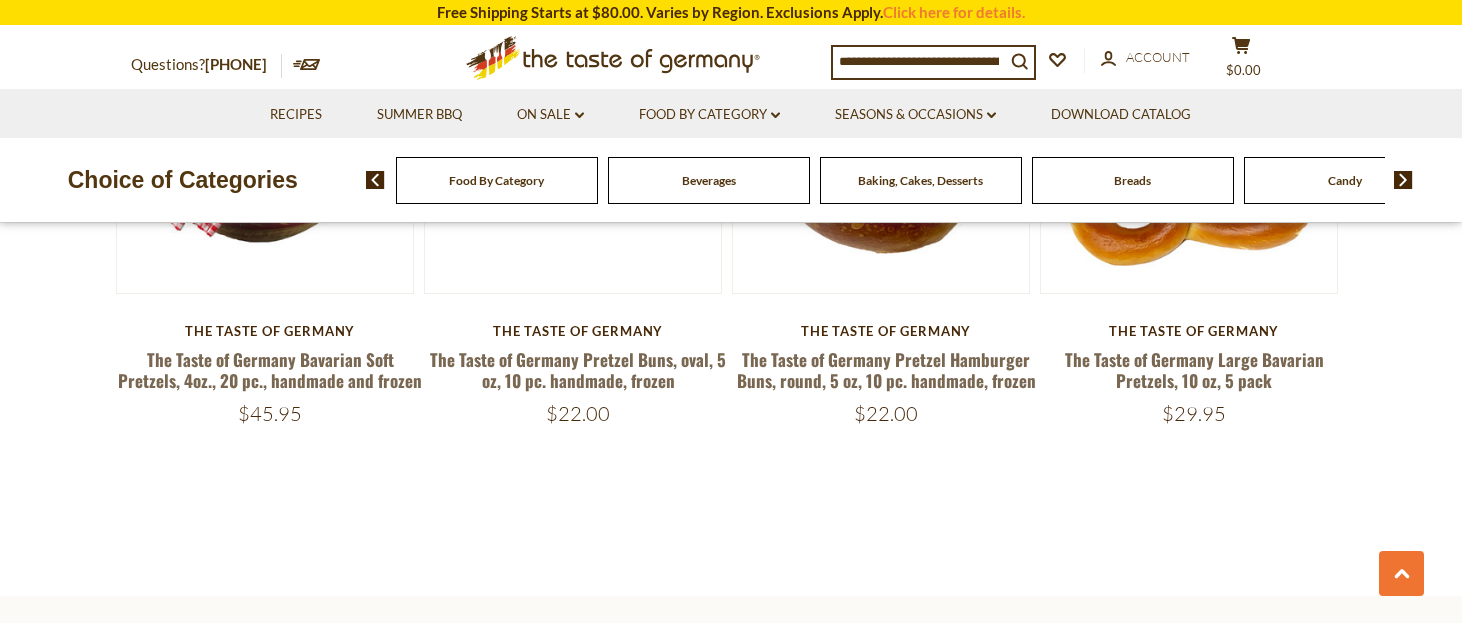 scroll, scrollTop: 3838, scrollLeft: 0, axis: vertical 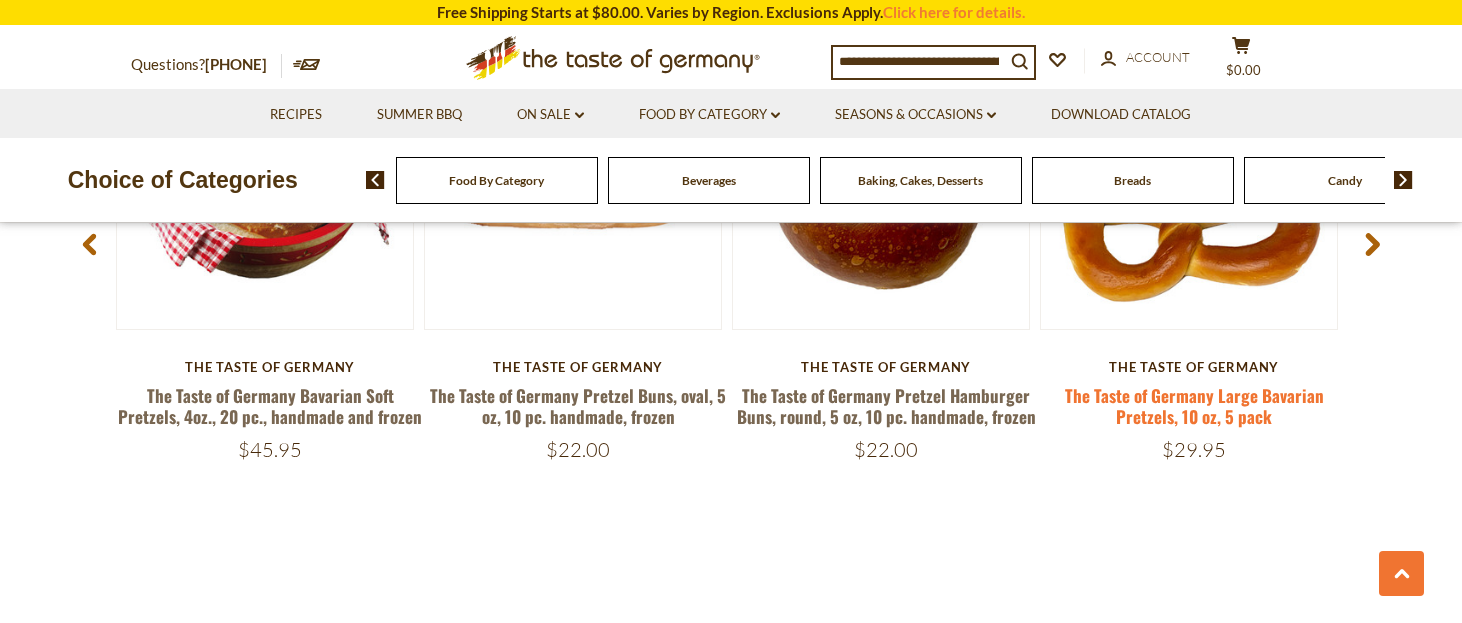 click on "The Taste of Germany Large Bavarian Pretzels, 10 oz, 5 pack" at bounding box center (1194, 406) 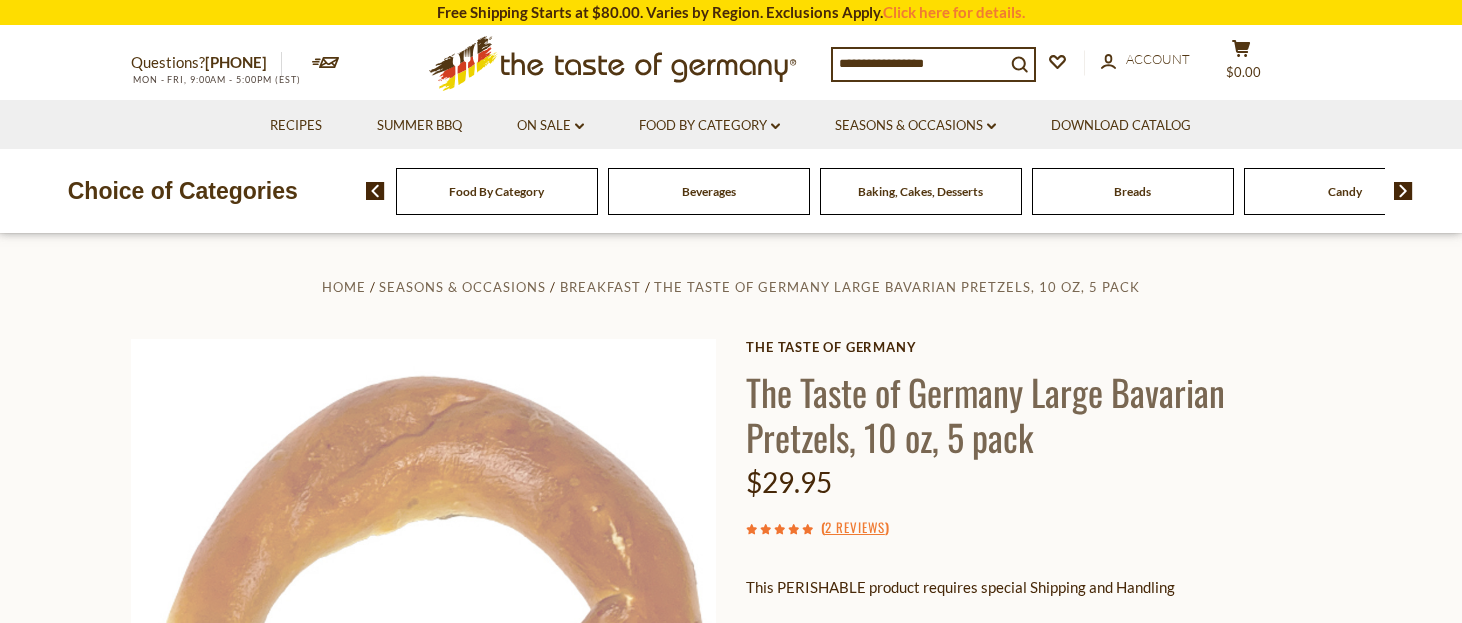 scroll, scrollTop: 0, scrollLeft: 0, axis: both 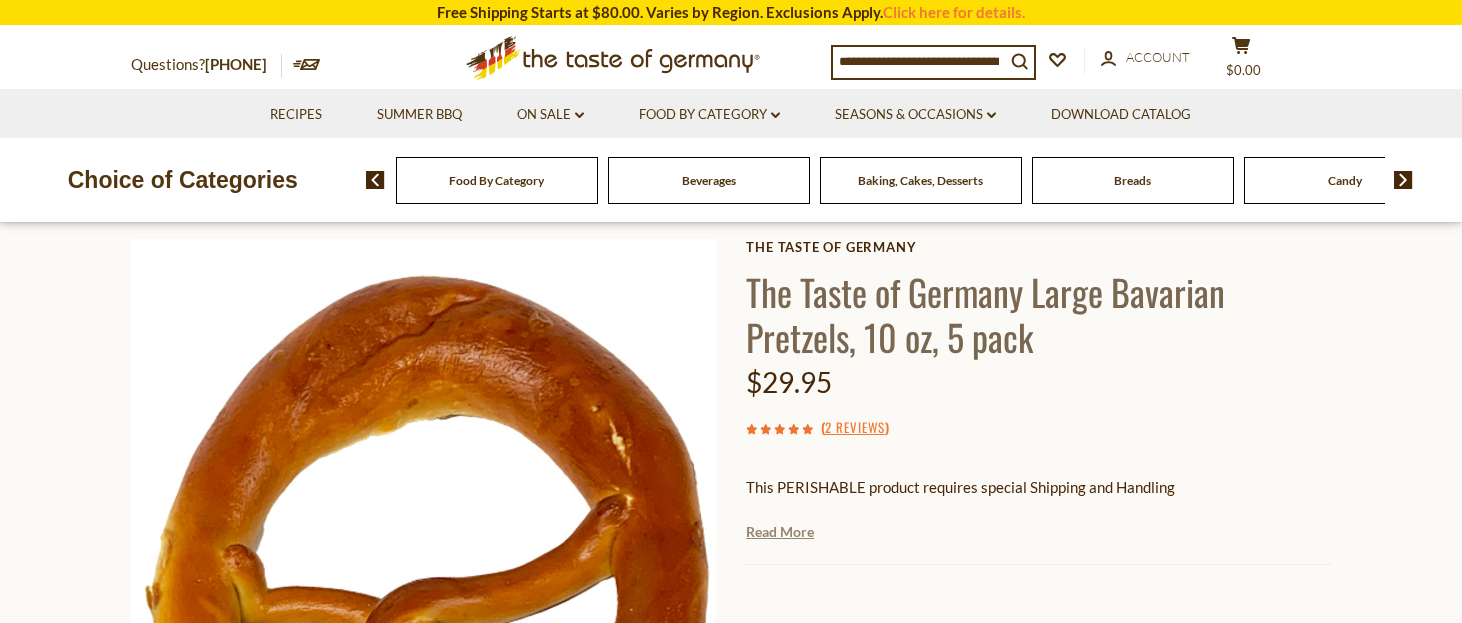 click on "Read More" at bounding box center [780, 532] 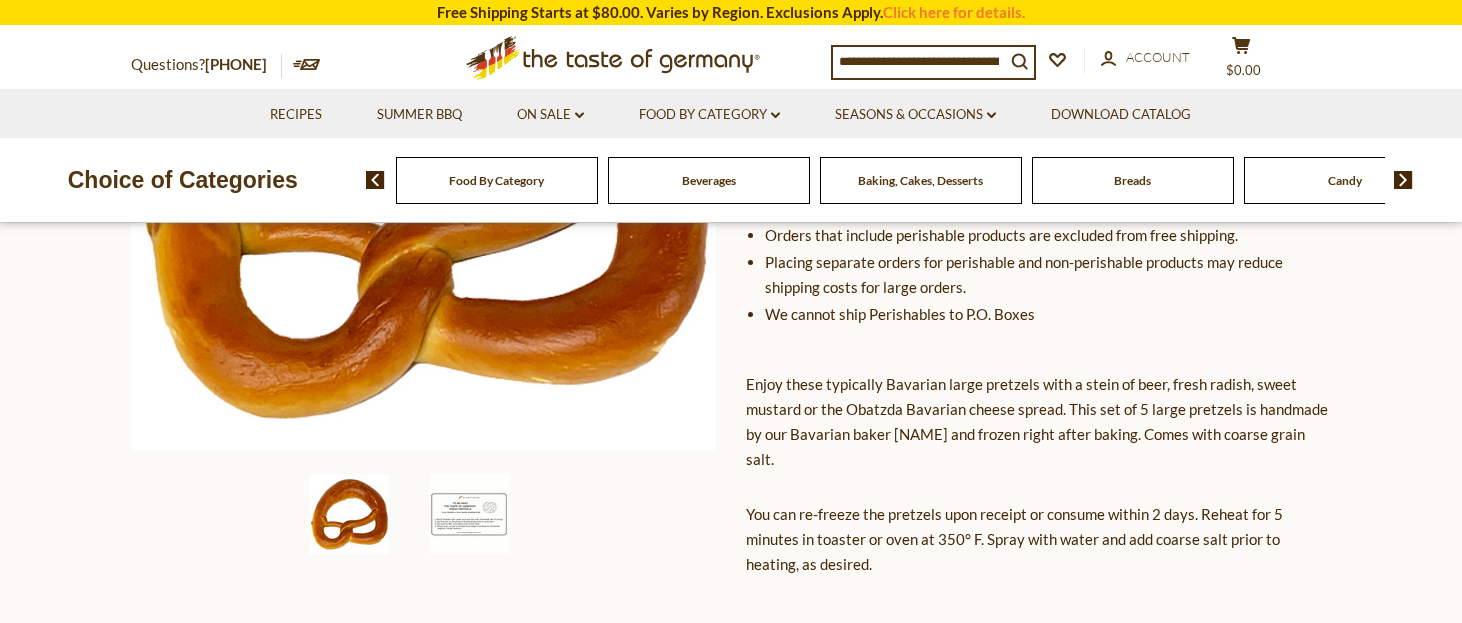 scroll, scrollTop: 500, scrollLeft: 0, axis: vertical 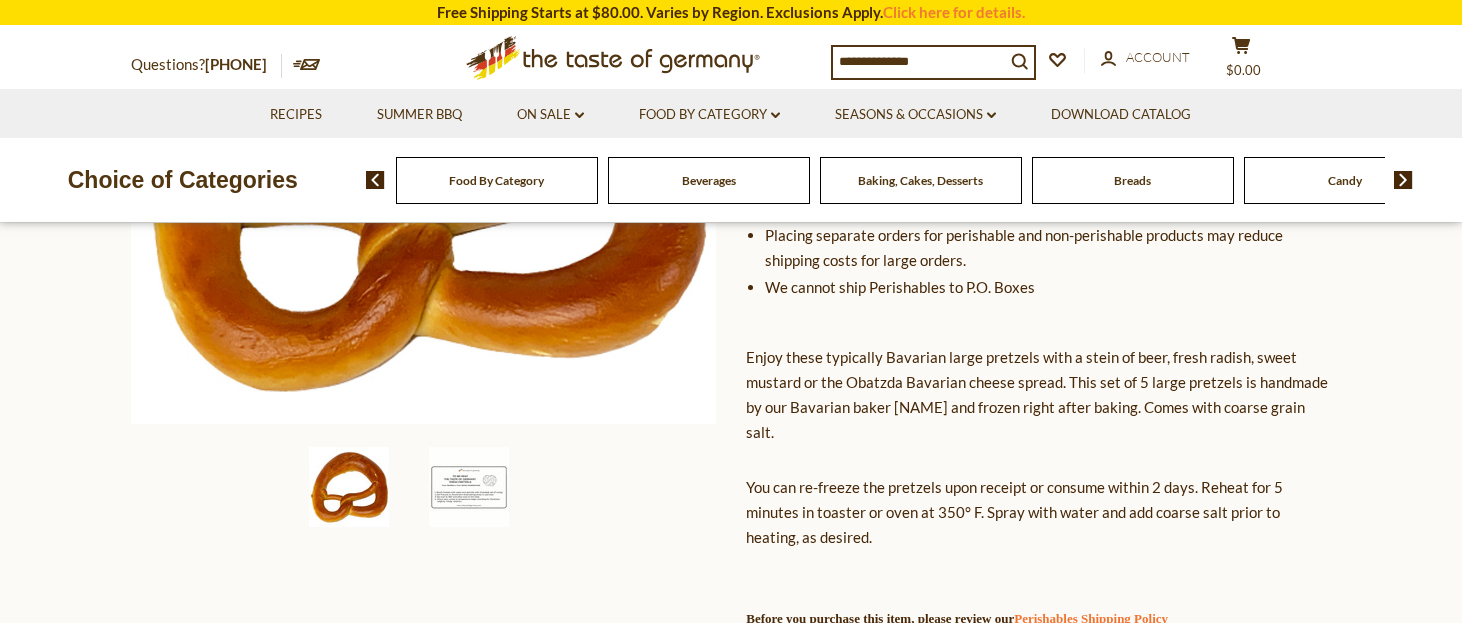 click on "Food By Category" at bounding box center (497, 180) 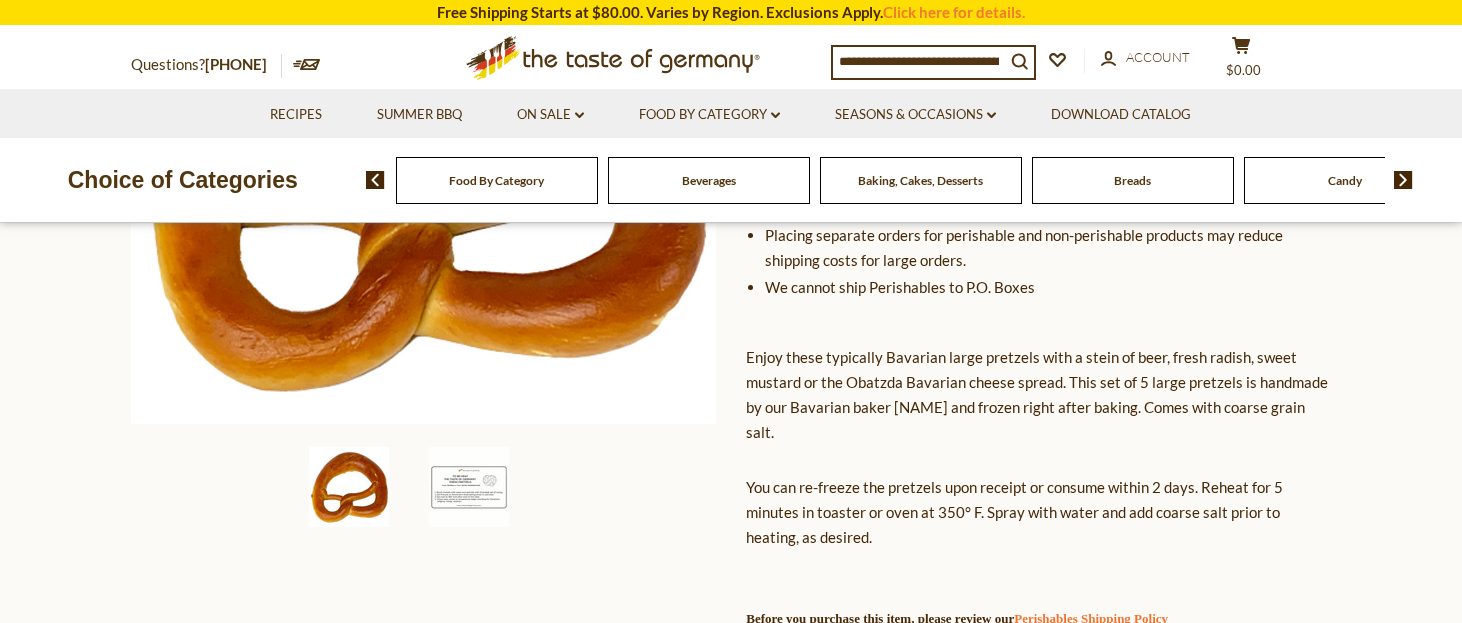 click on "Food By Category" at bounding box center (496, 180) 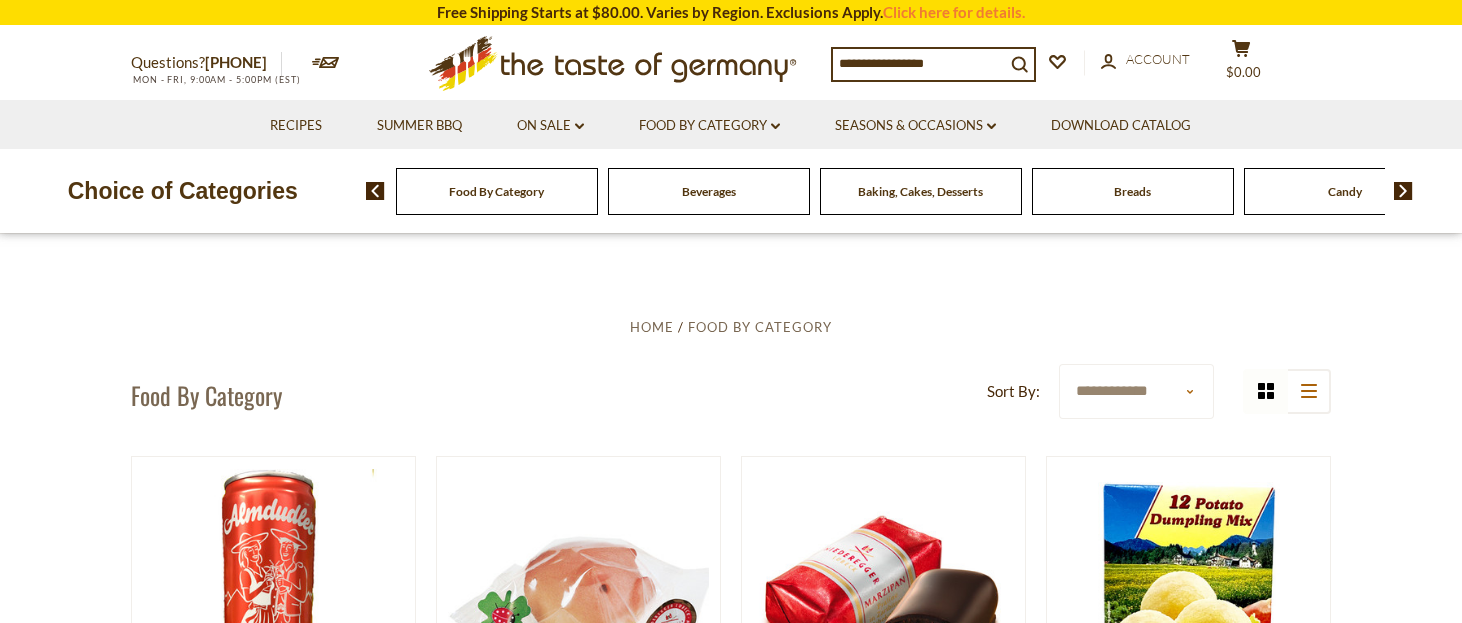 scroll, scrollTop: 0, scrollLeft: 0, axis: both 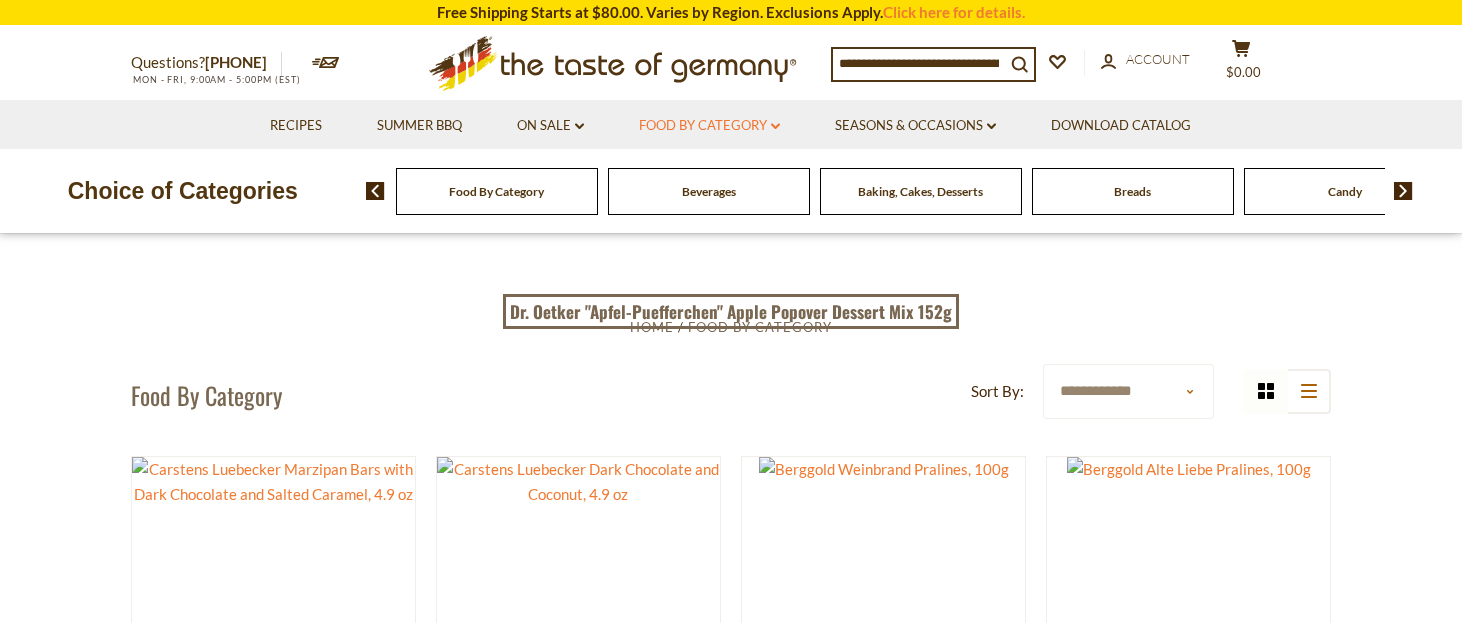 click on "Food By Category
dropdown_arrow" at bounding box center [709, 126] 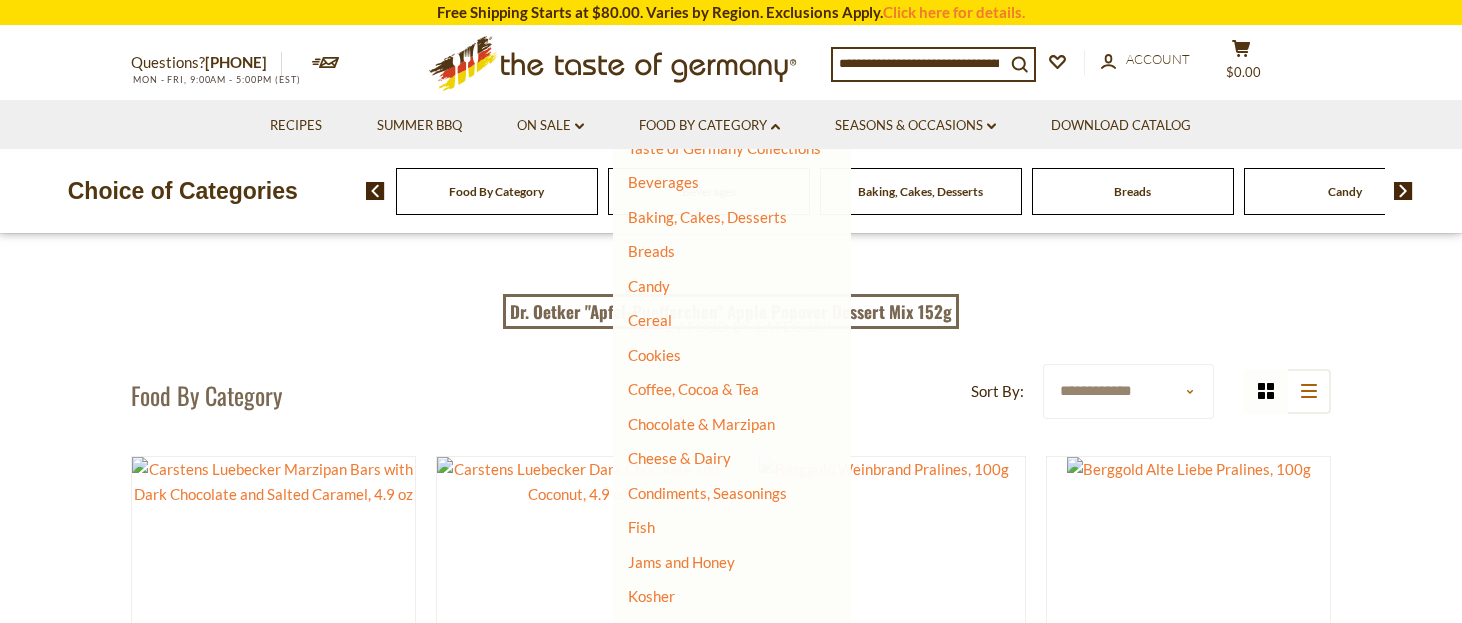 scroll, scrollTop: 0, scrollLeft: 0, axis: both 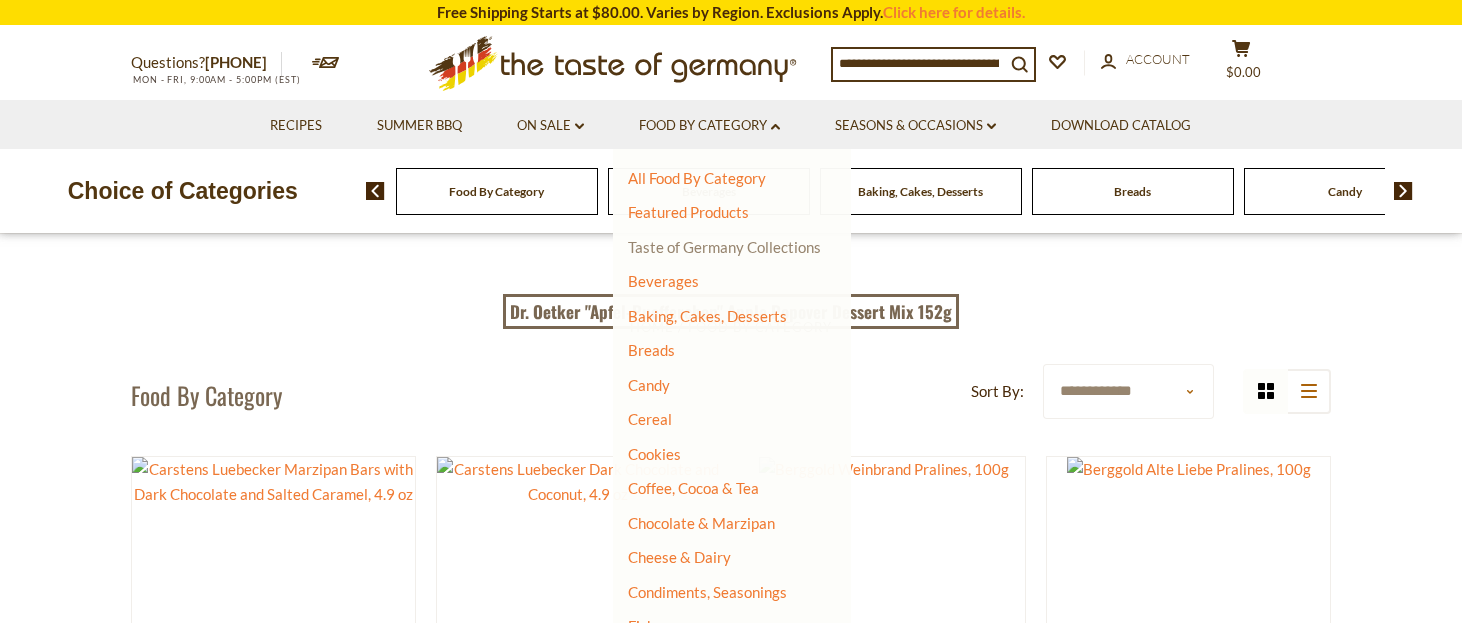 click on "Taste of Germany Collections" at bounding box center [724, 247] 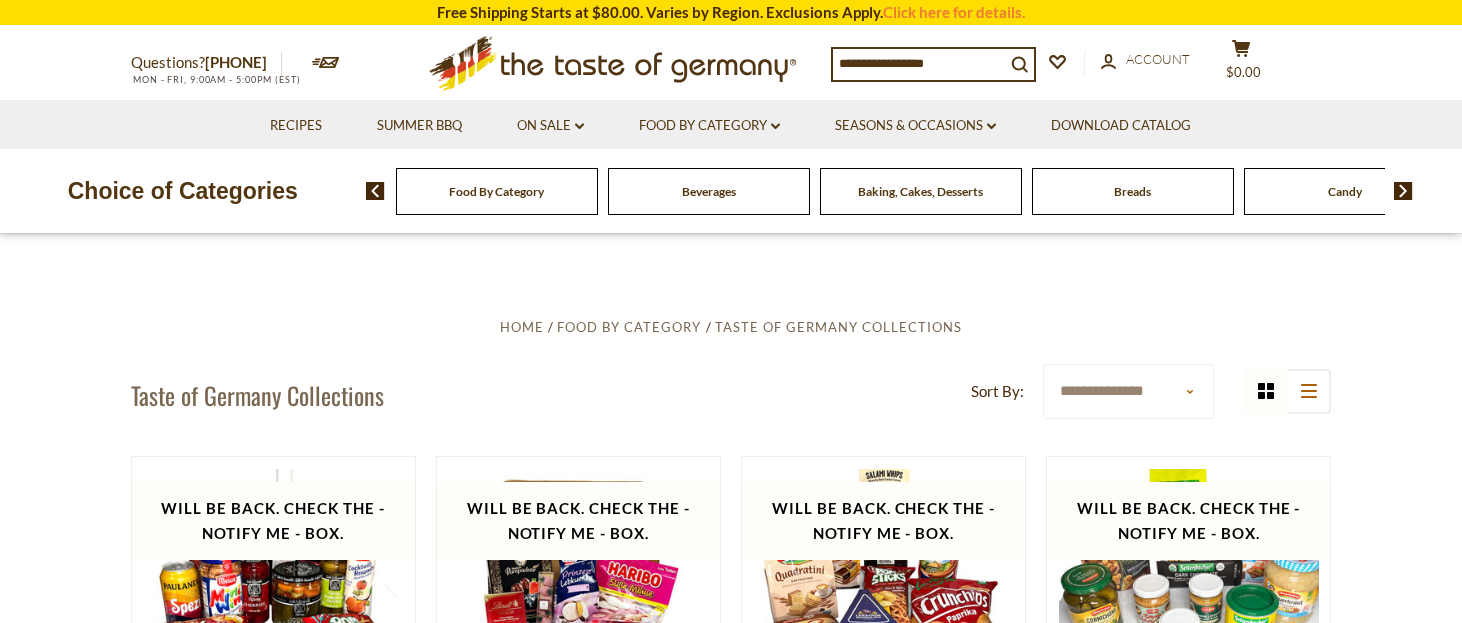 scroll, scrollTop: 0, scrollLeft: 0, axis: both 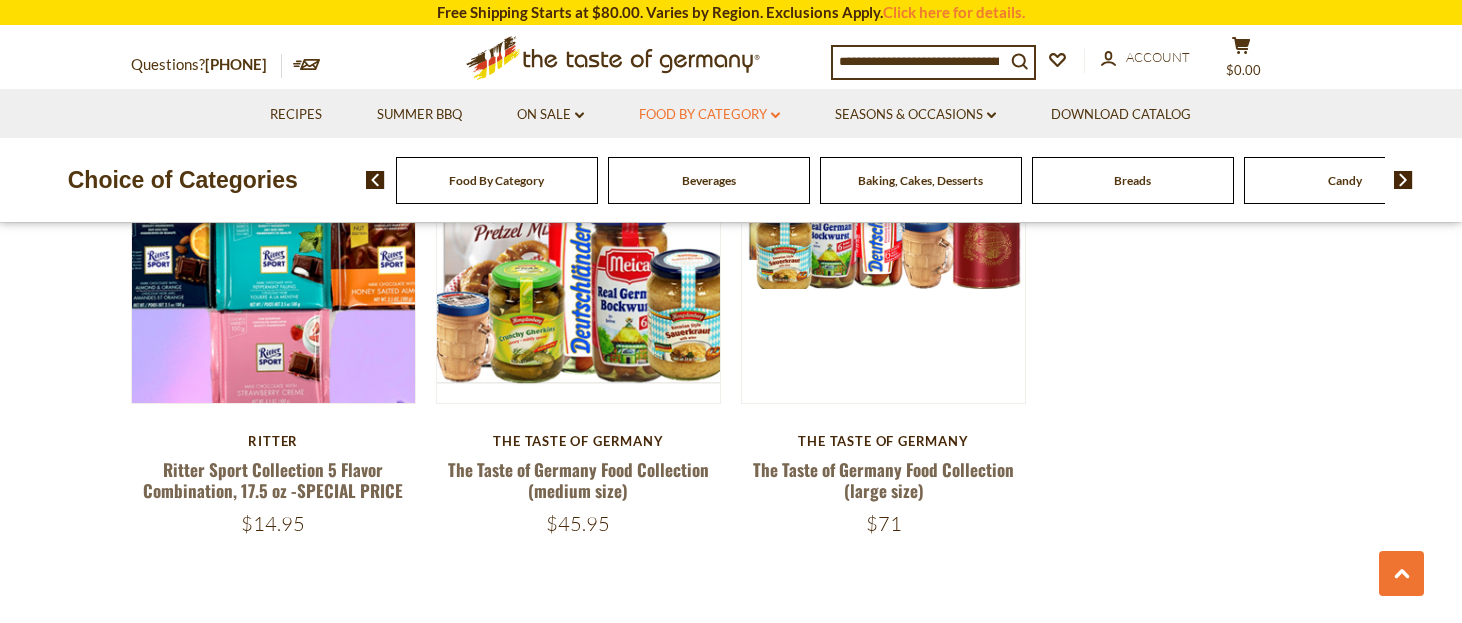 click on "Food By Category
dropdown_arrow" at bounding box center [709, 115] 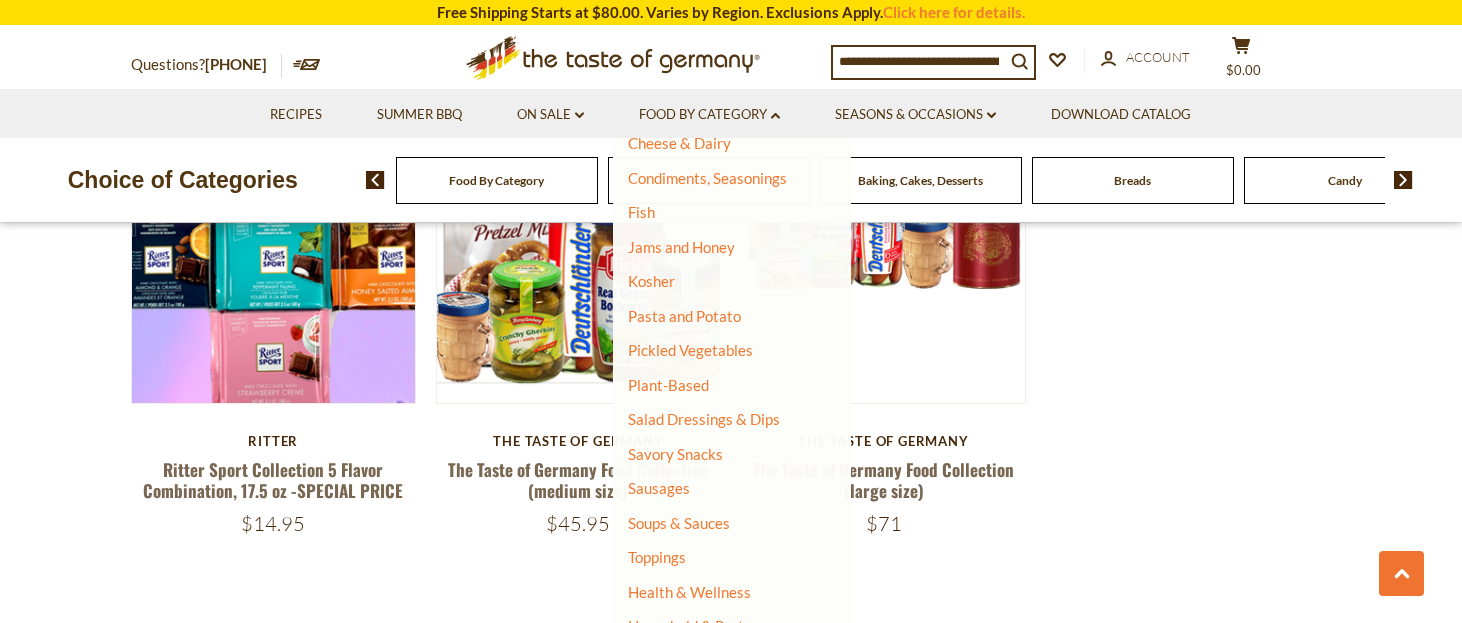scroll, scrollTop: 455, scrollLeft: 0, axis: vertical 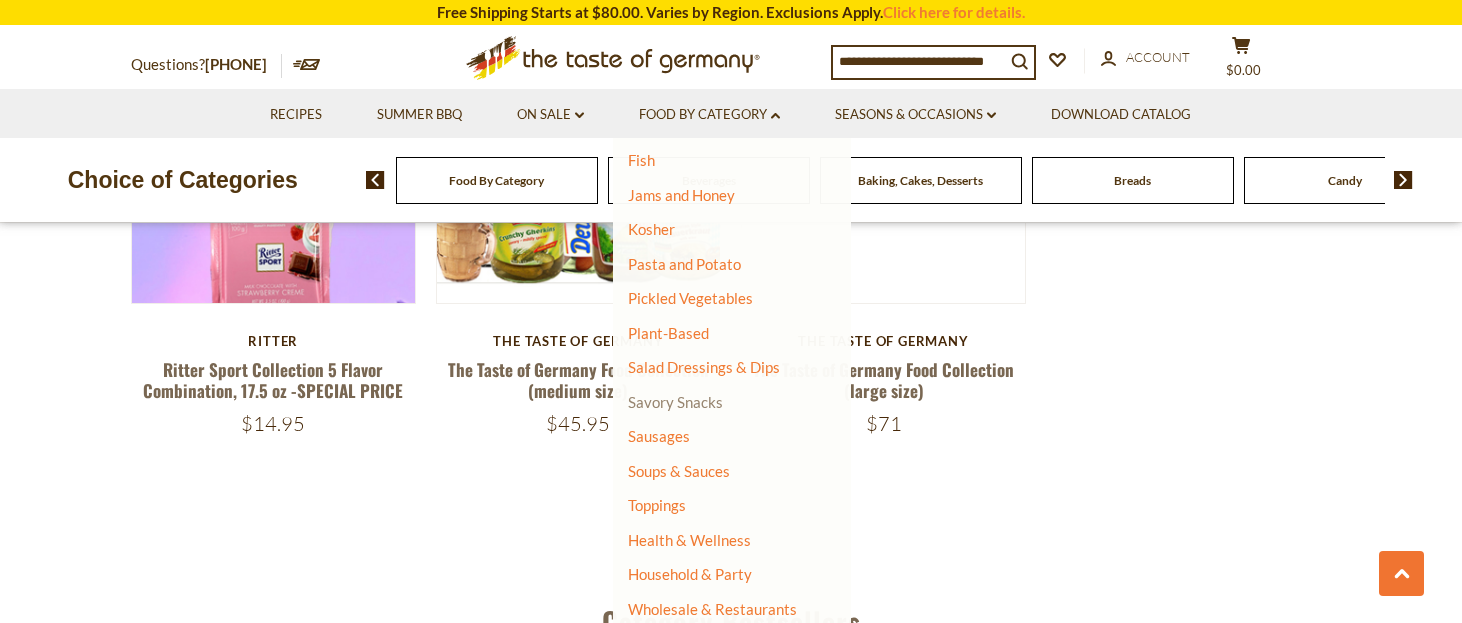 click on "Savory Snacks" at bounding box center (675, 402) 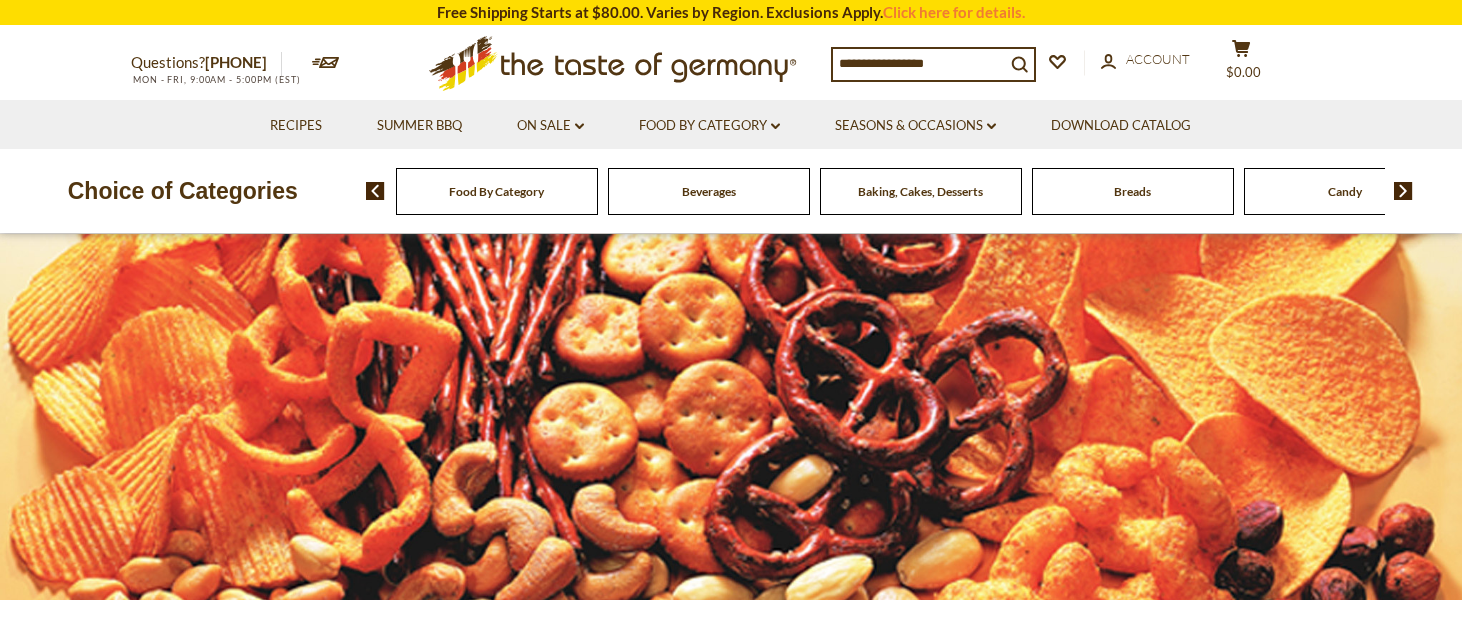 scroll, scrollTop: 0, scrollLeft: 0, axis: both 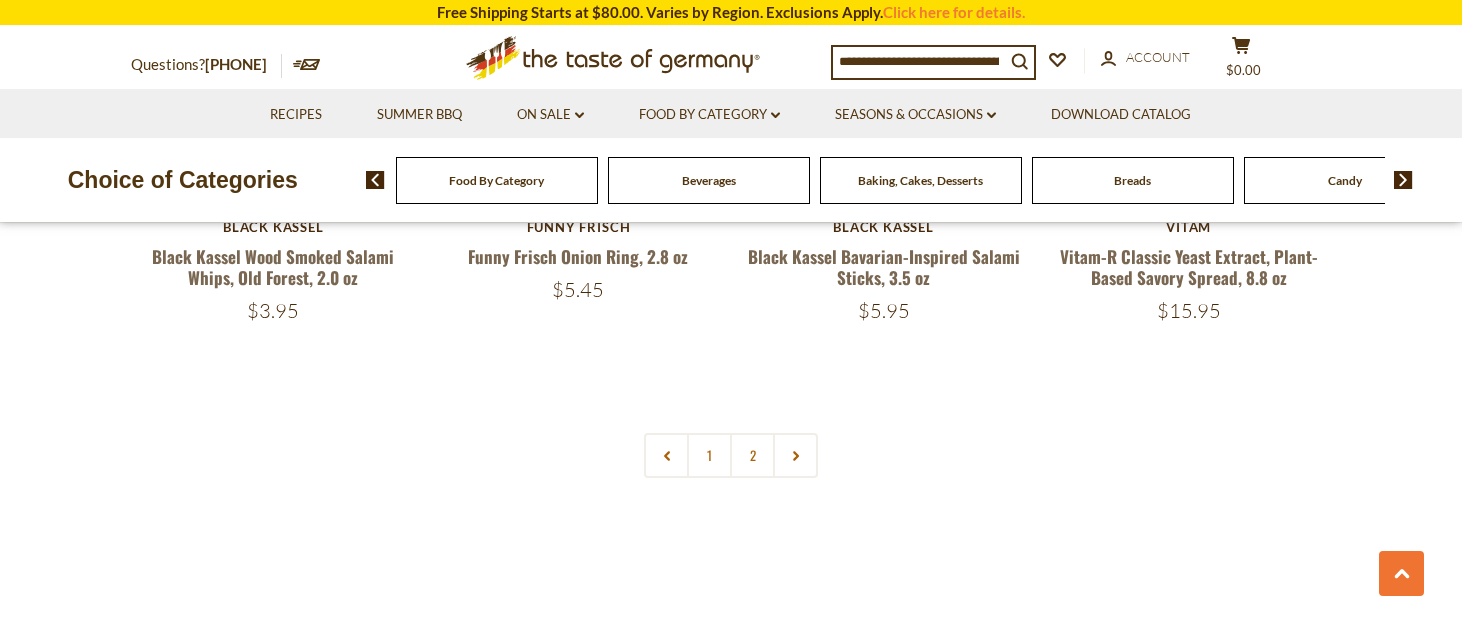 click at bounding box center [919, 61] 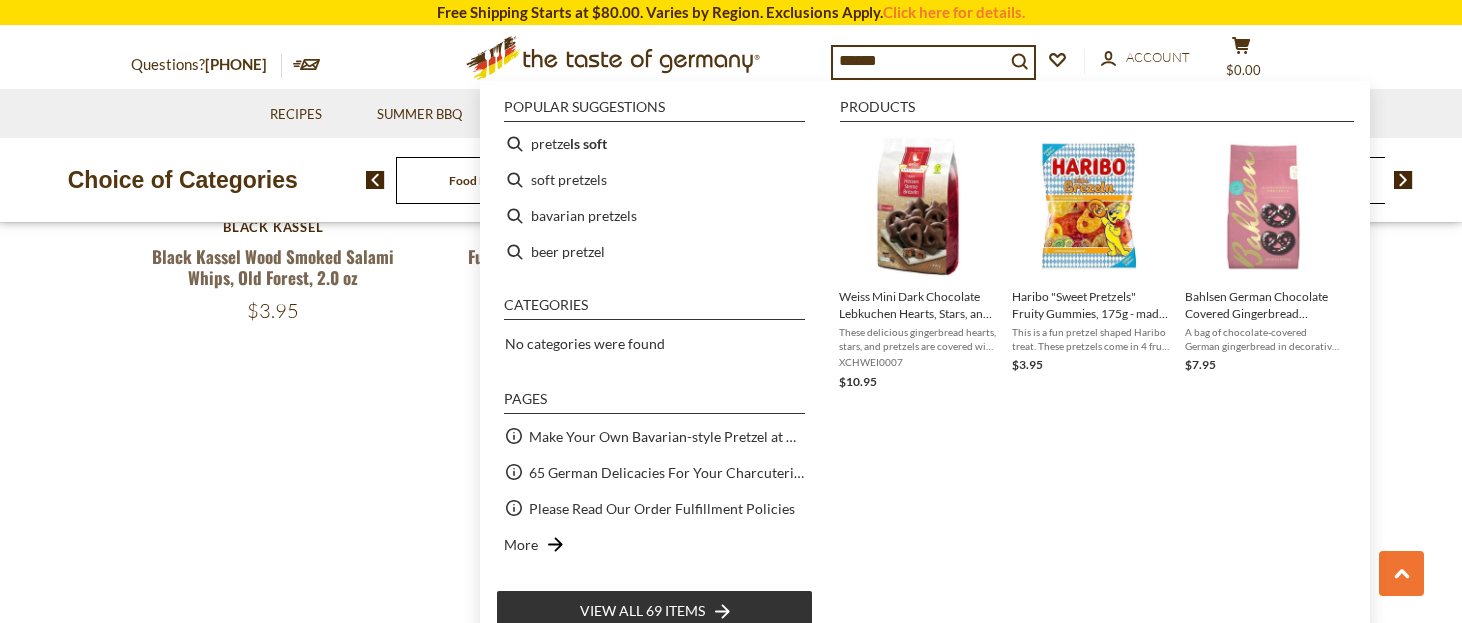 type on "*******" 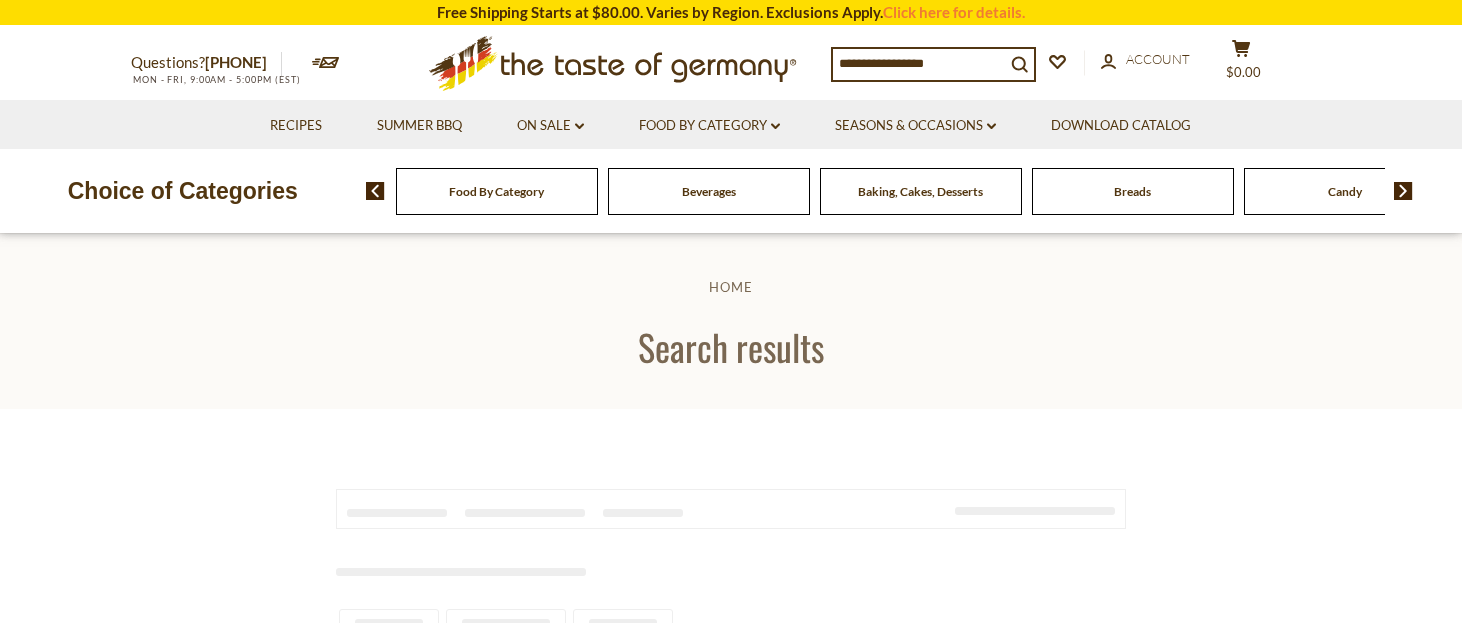 scroll, scrollTop: 0, scrollLeft: 0, axis: both 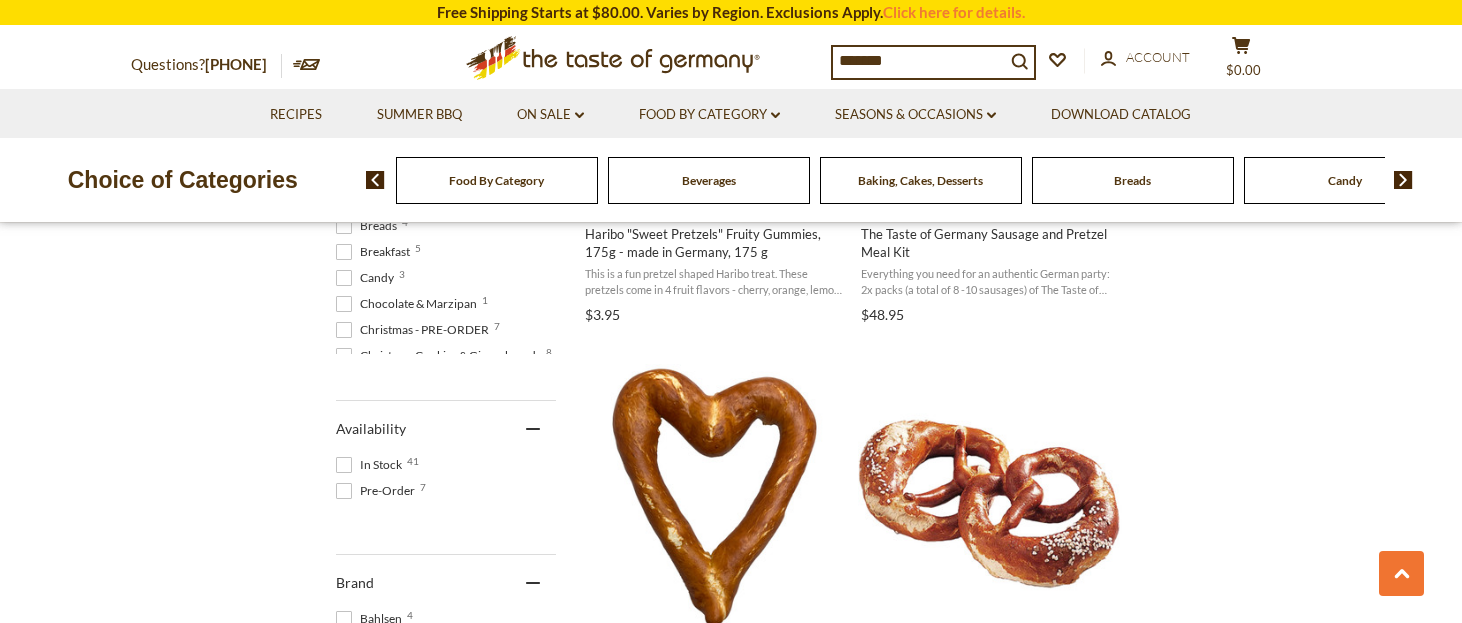 click on "Products 69 Pages 8
Showing  69  results for " pretzel "
Relevance Relevance Title: A-Z Title: Z-A Date: New to Old Date: Old to New Price: Low to High Price: High to Low Discount: High to Low Bestselling
Price , $ *  –  *** $1 $155 $1 $40 $78 $117 $155 Category Abendbrot 5 Baking, Cakes, Desserts 1 Birthday 1 Breads 4 Breakfast 5 Candy 3 Chocolate & Marzipan 1 Christmas - PRE-ORDER 7 Christmas Cookies & Gingerbreads 8 Condiments, Seasonings 5 Cookies 2 Father's Day 8 Featured Products 2 Food By Category 1 Game Day 5 Halloween 4 Household & Party 4 Jams and Honey 4 Karneval 1 Kosher 1 Oktoberfest 20 Oktoberfest Foods 8 On Sale 2 Party Supplies 6 Pickled Vegetables 1 Sausages 14 Savory Snacks 3 Springfest 6 St. Patrick's Day 1 Summer BBQ 14 Taste of Germany Collections 13 Thanksgiving & Advent 1 Valentine's Day 1 Availability In Stock 41 7 Brand" at bounding box center (731, 1638) 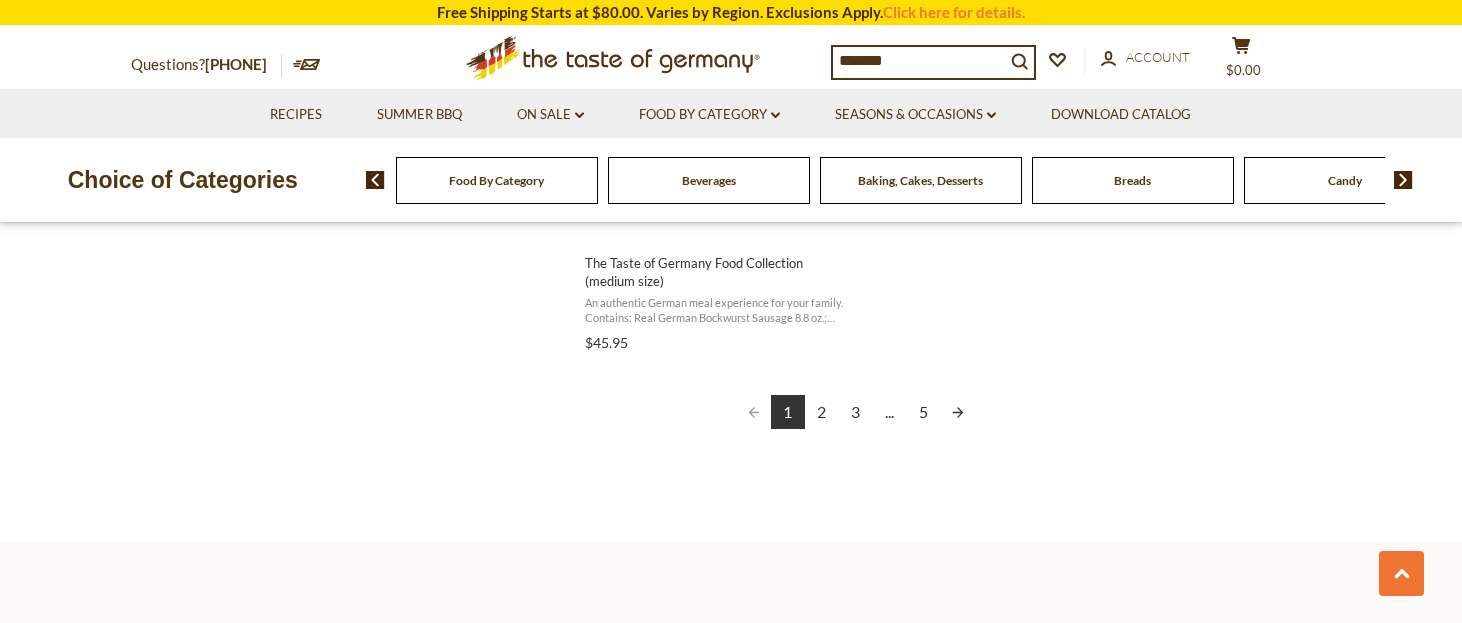scroll, scrollTop: 3700, scrollLeft: 0, axis: vertical 